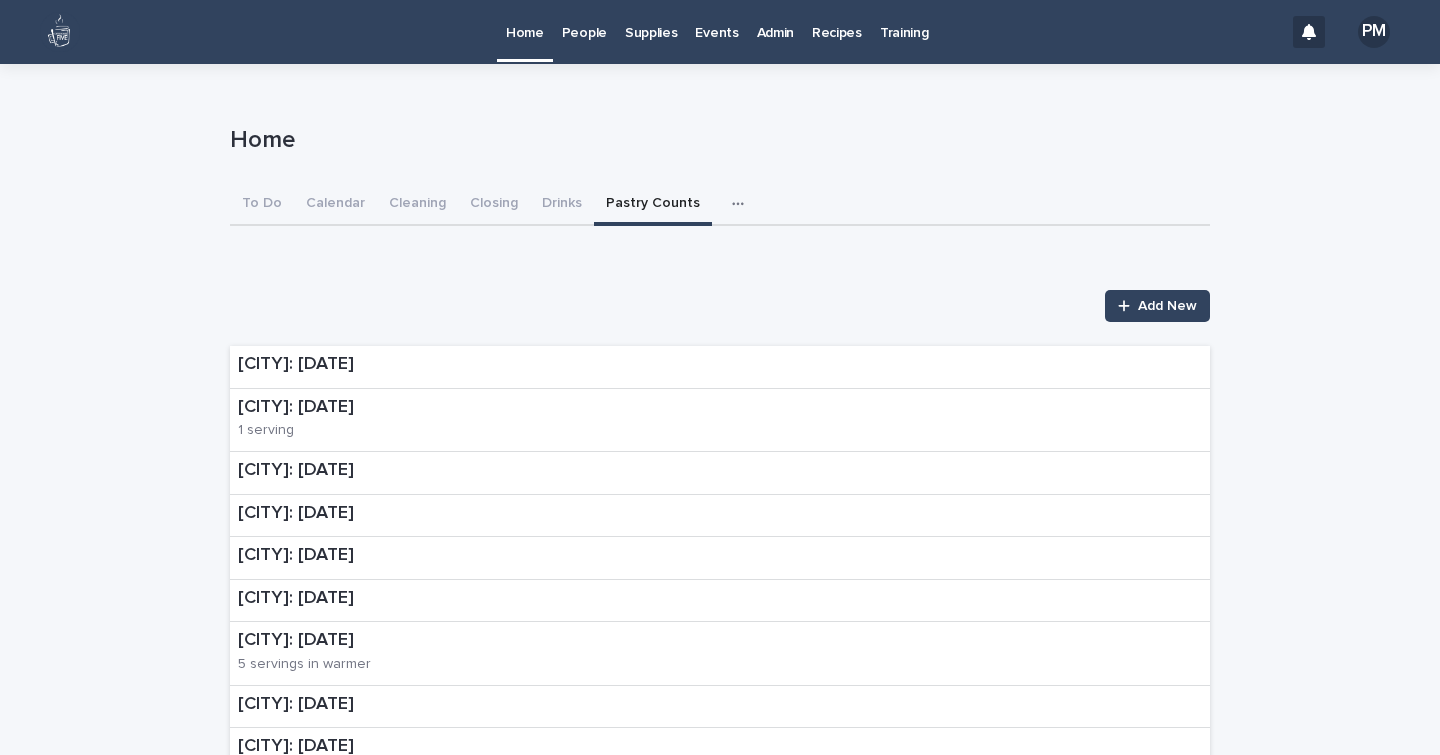 scroll, scrollTop: 0, scrollLeft: 0, axis: both 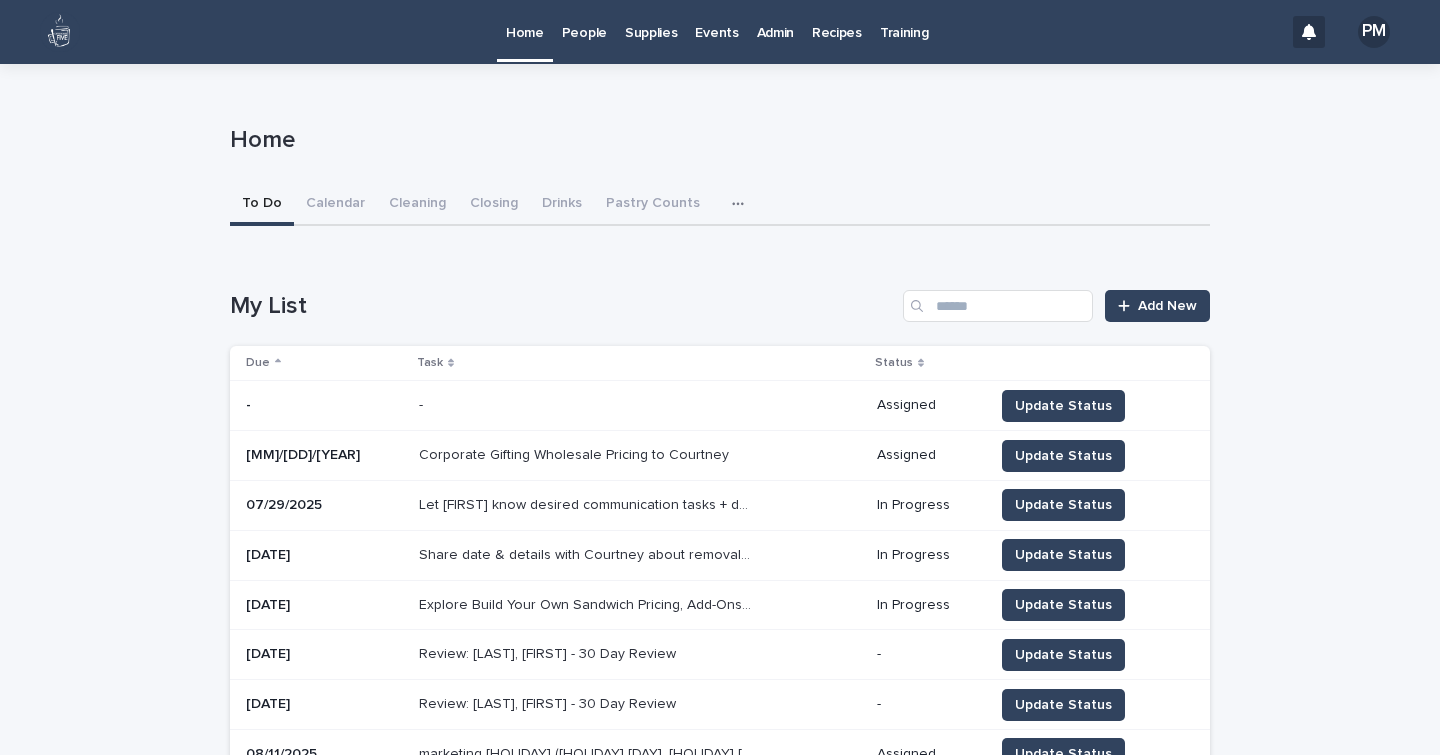 click on "Events" at bounding box center [716, 21] 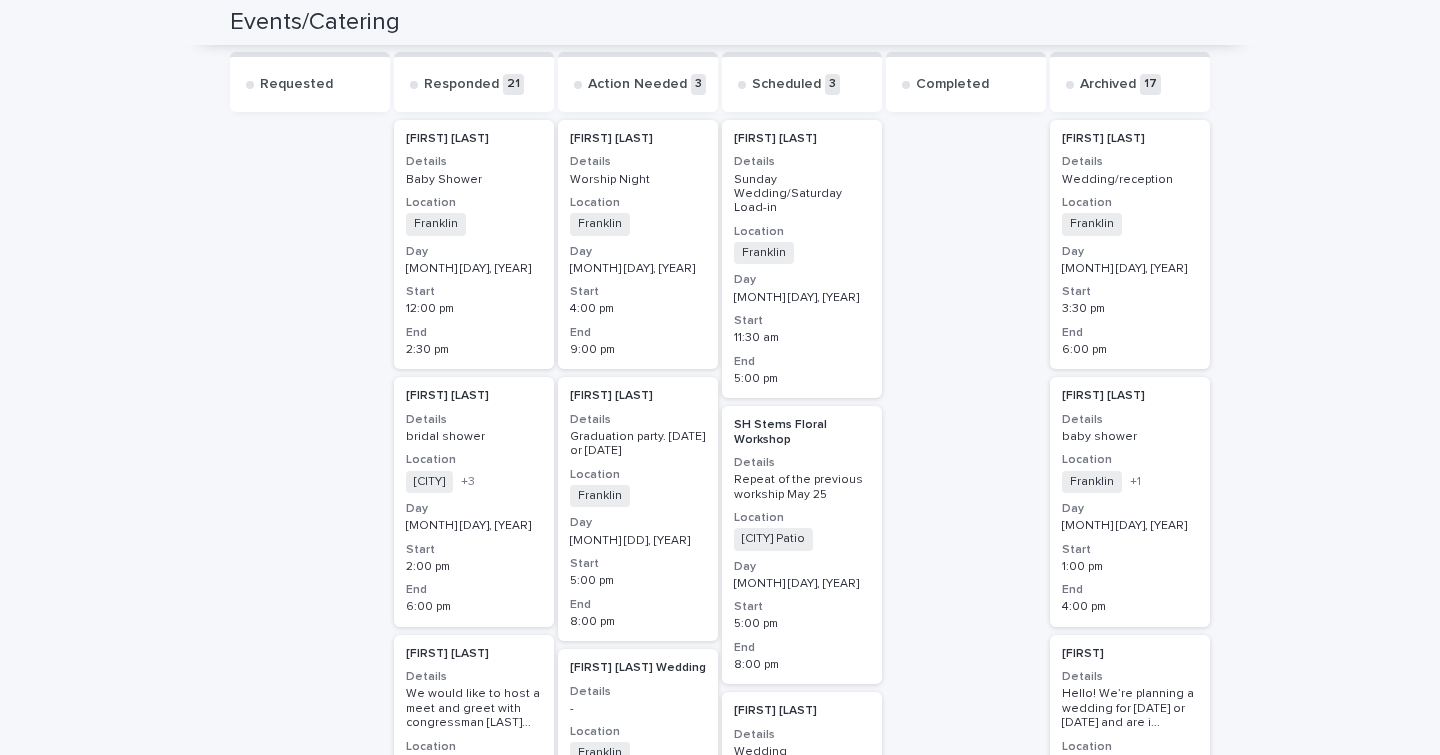 scroll, scrollTop: 342, scrollLeft: 0, axis: vertical 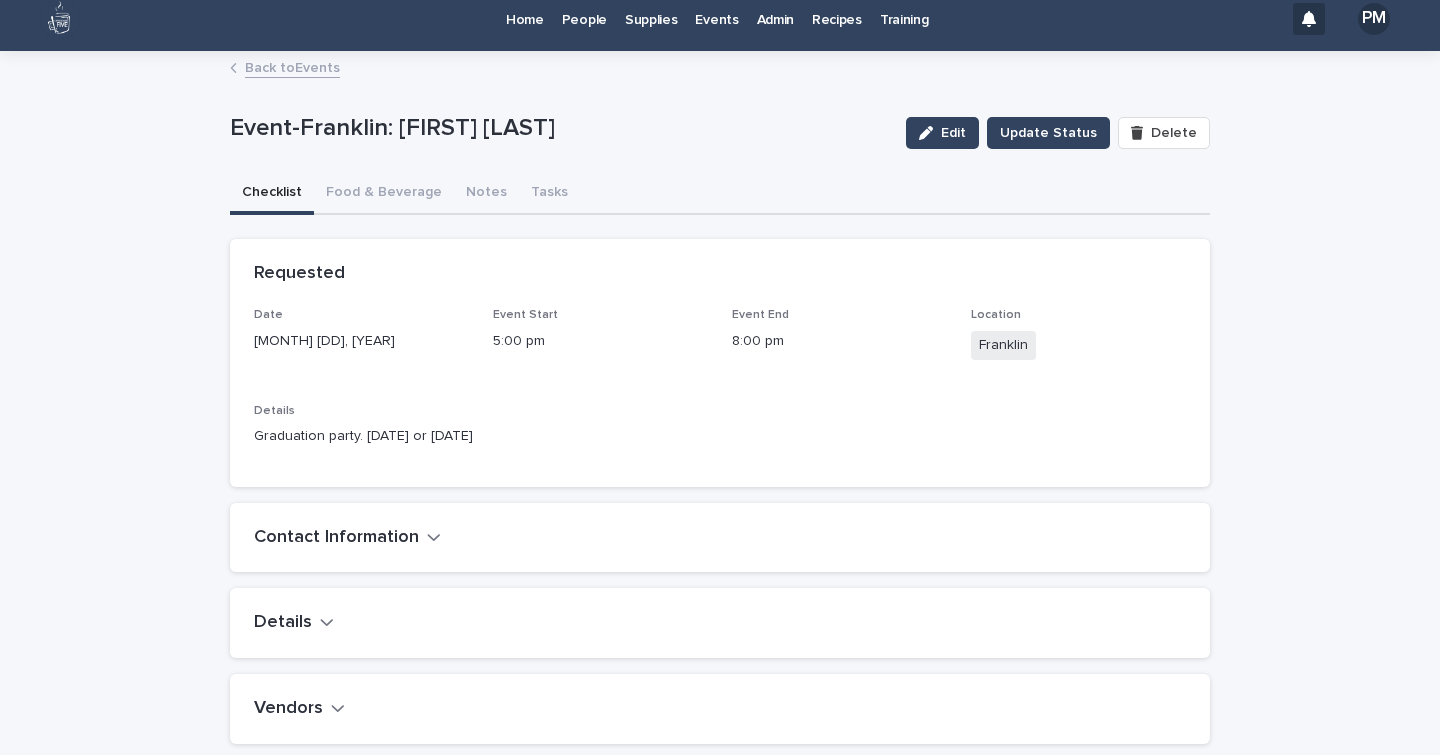 click on "Loading... Saving… Loading... Saving… Event-Franklin: [FIRST] [LAST] Edit Update Status Delete Event-Franklin: [FIRST] [LAST] Edit Update Status Delete Sorry, there was an error saving your record. Please try again. Please fill out the required fields below. Checklist Food & Beverage Notes Tasks Loading... Saving… Loading... Saving… Loading... Saving… Requested Date [DATE] Event Start [TIME] Event End [TIME] Location Franklin Details Graduation party. [DATE] or [DATE] Loading... Saving… Contact Information Name/Description [FIRST] [LAST] Organization - Email [EMAIL] Phone ([AREACODE]) [PHONE] Street - City/State/Zip - Secondary Contact - Secondary Email - Secondary Phone Details Information Confirmed On - Wedding/Weekend Event Details Graduation party. [DATE] or [DATE] Event Start Time [DATE] [TIME] Event End Time [DATE] [TIME] Arrival Time - Departure Time - Attendance 50 Billed Hours 2 Title (for contract) - Reviewed No Decorations Policy Setup Notes -" at bounding box center (720, 644) 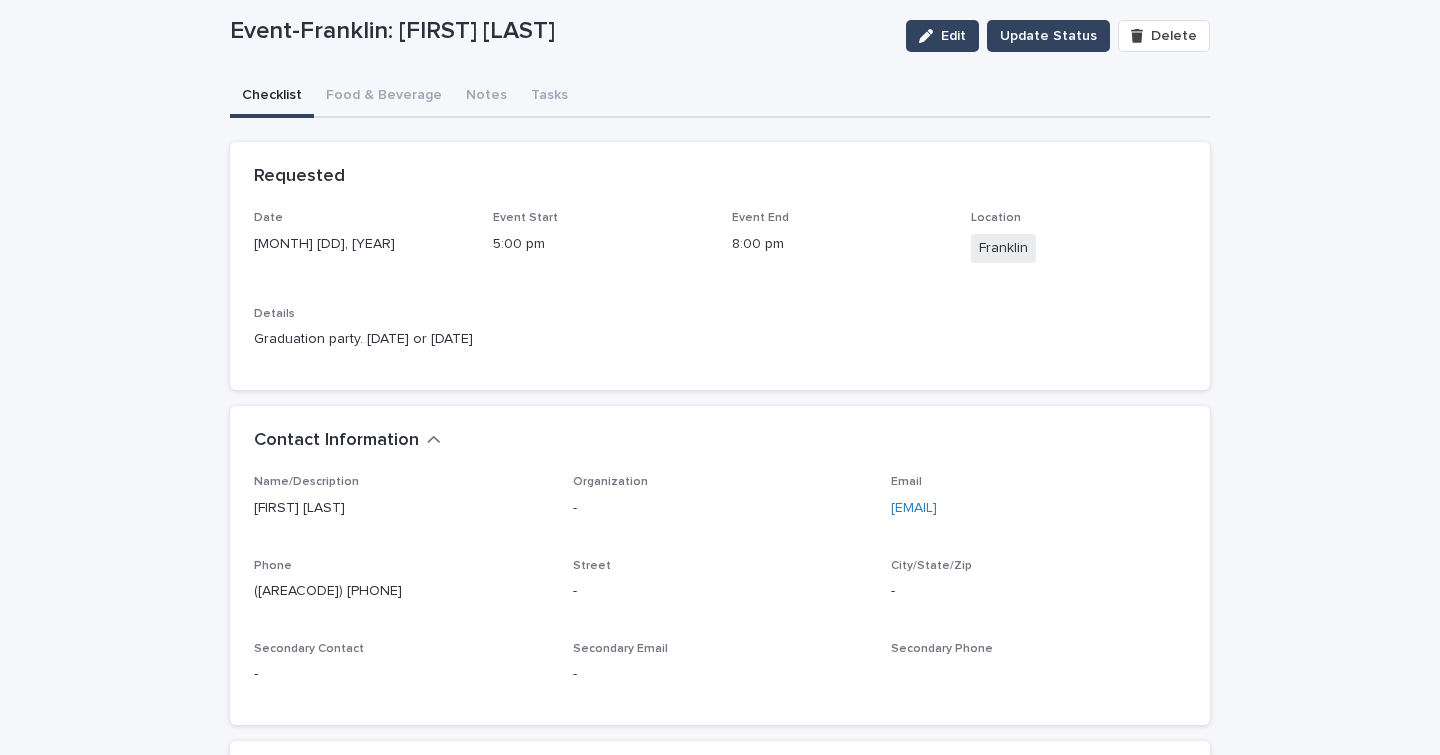 scroll, scrollTop: 115, scrollLeft: 0, axis: vertical 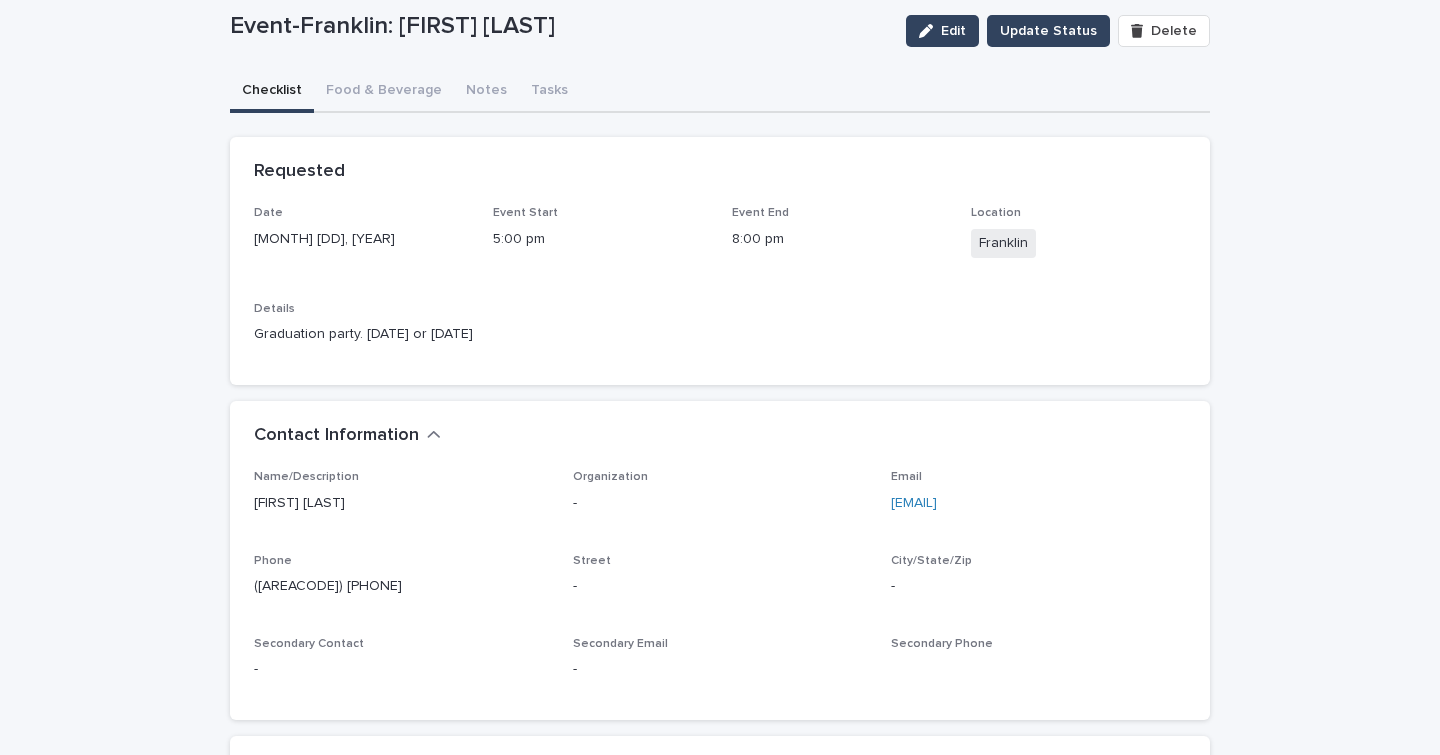 drag, startPoint x: 1042, startPoint y: 514, endPoint x: 882, endPoint y: 503, distance: 160.37769 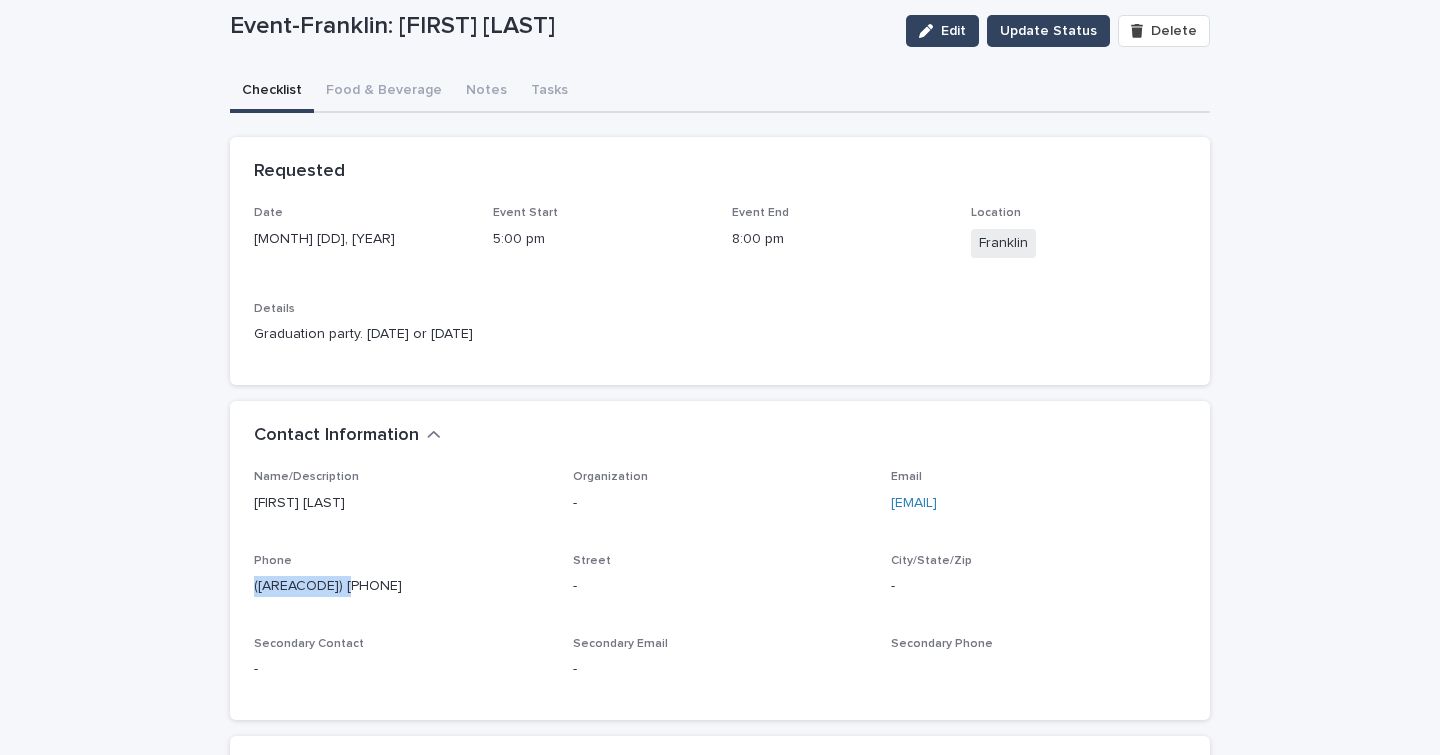 drag, startPoint x: 353, startPoint y: 587, endPoint x: 216, endPoint y: 619, distance: 140.68759 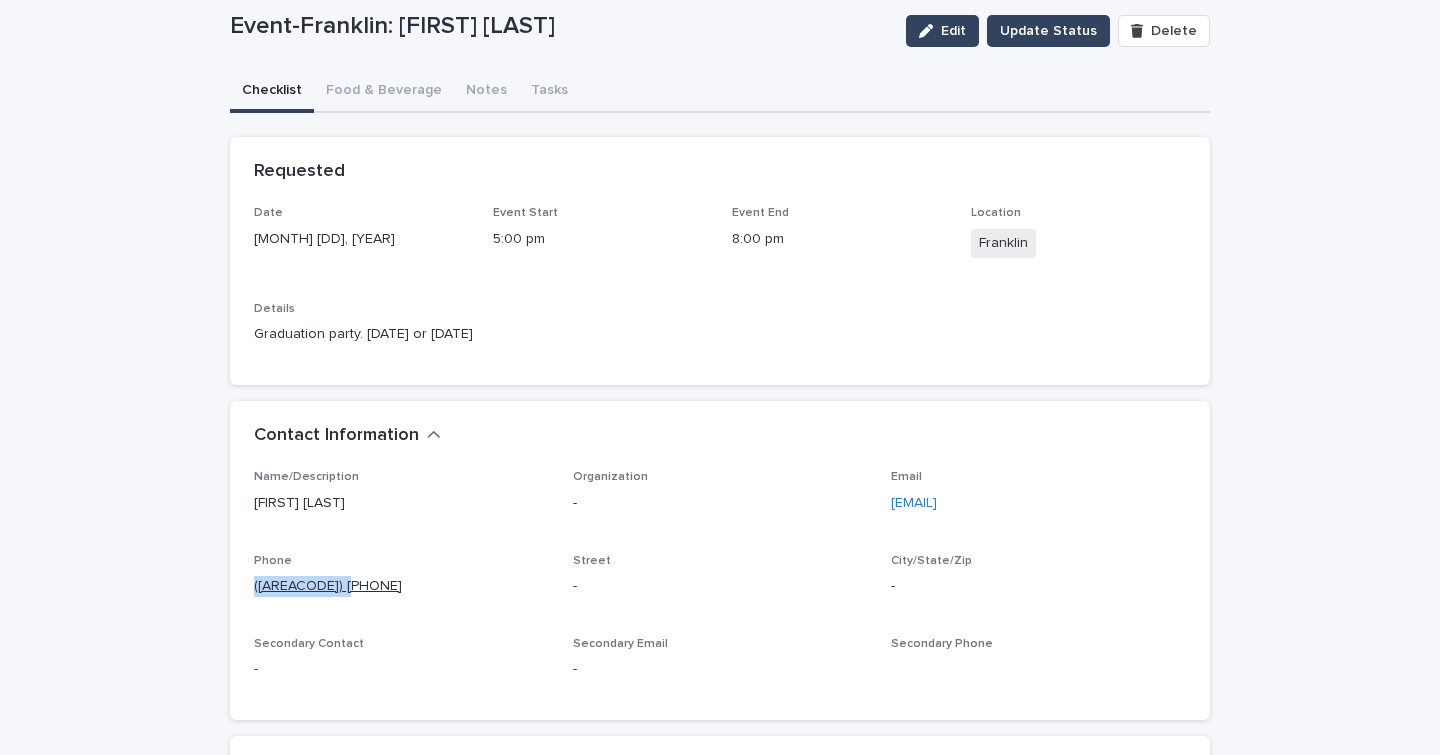 copy on "([AREACODE]) [PHONE]" 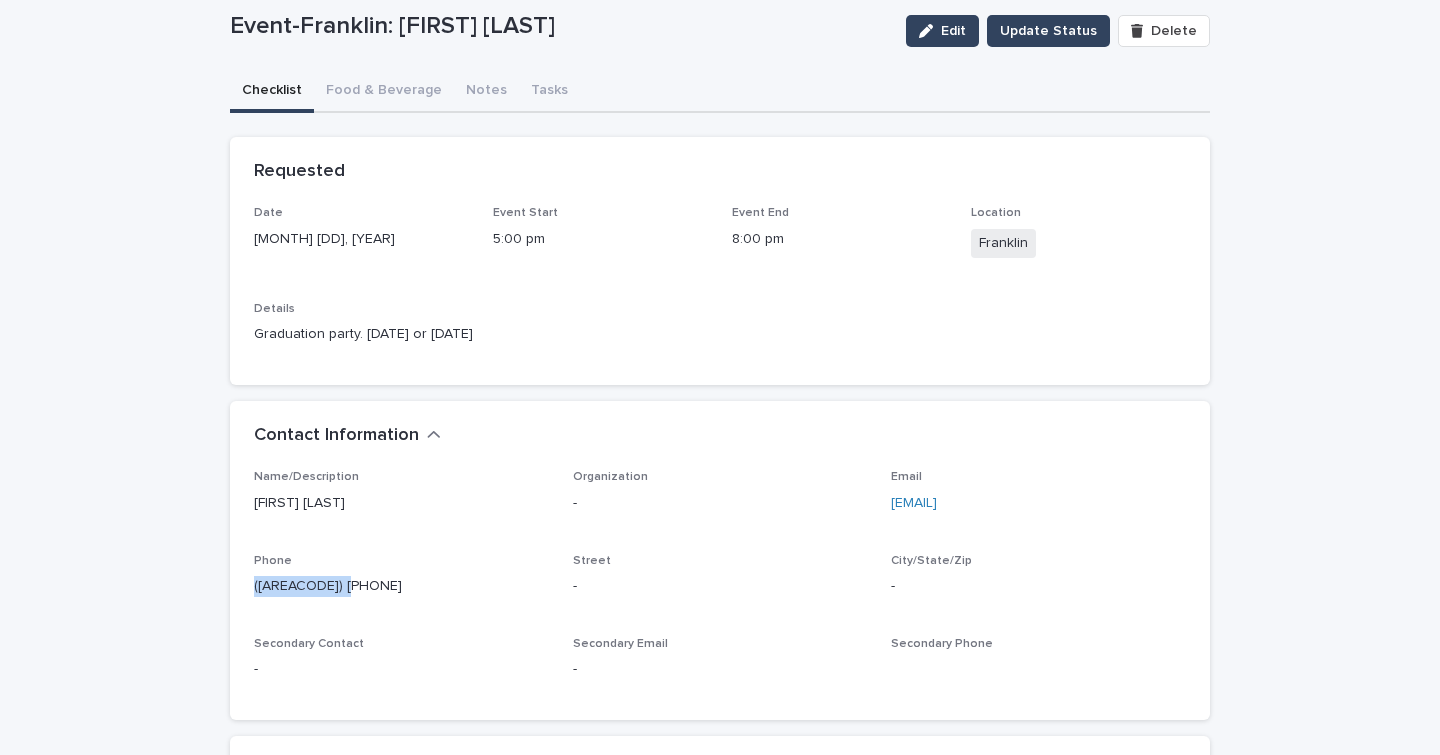 click on "Loading... Saving… Loading... Saving… Event-Franklin: [FIRST] [LAST] Edit Update Status Delete Event-Franklin: [FIRST] [LAST] Edit Update Status Delete Sorry, there was an error saving your record. Please try again. Please fill out the required fields below. Checklist Food & Beverage Notes Tasks Loading... Saving… Loading... Saving… Loading... Saving… Requested Date [DATE] Event Start [TIME] Event End [TIME] Location Franklin Details Graduation party. [DATE] or [DATE] Loading... Saving… Contact Information Name/Description [FIRST] [LAST] Organization - Email [EMAIL] Phone ([AREACODE]) [PHONE] Street - City/State/Zip - Secondary Contact - Secondary Email - Secondary Phone Details Information Confirmed On - Wedding/Weekend Event Details Graduation party. [DATE] or [DATE] Event Start Time [DATE] [TIME] Event End Time [DATE] [TIME] Arrival Time - Departure Time - Attendance 50 Billed Hours 2 Title (for contract) - Reviewed No Decorations Policy Setup Notes -" at bounding box center [720, 667] 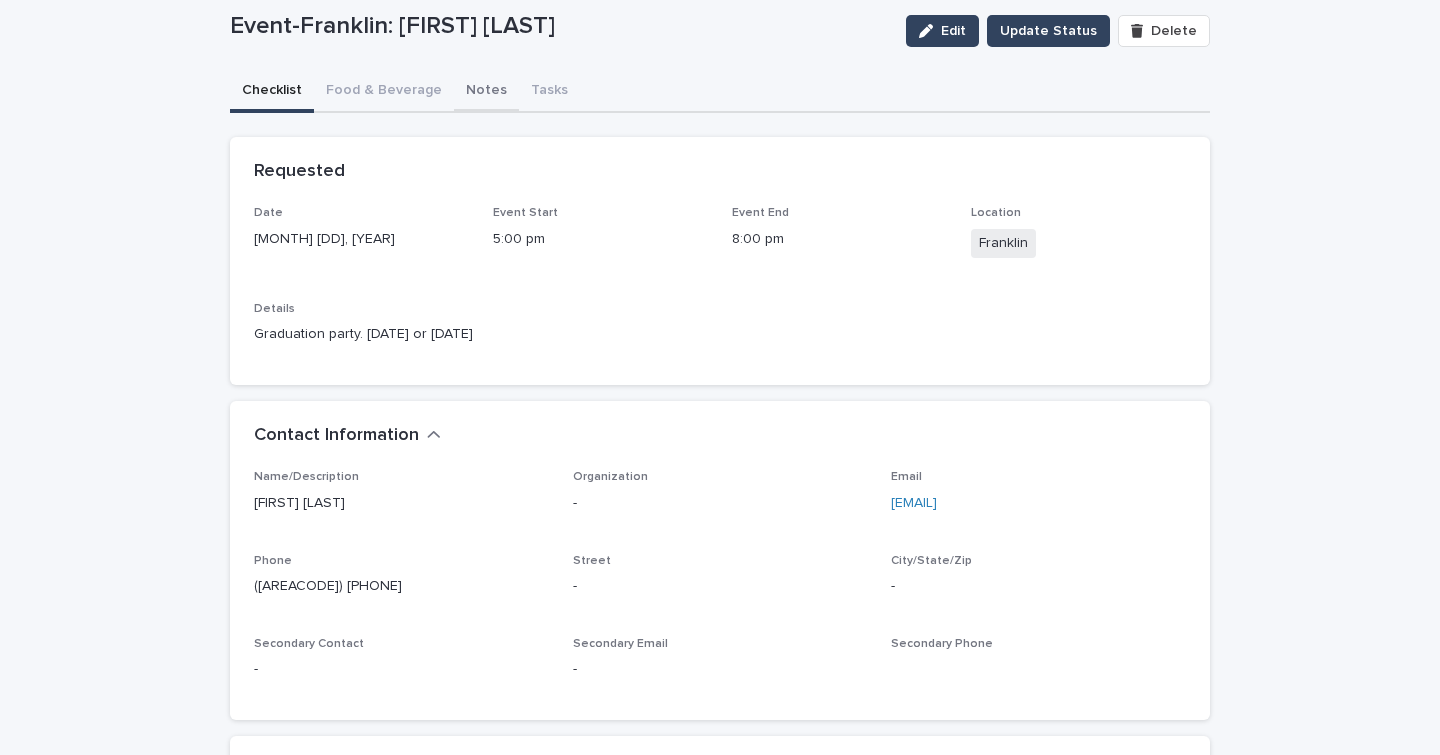 click on "Home People Supplies Events Admin Recipes Training PM Back to  Events Loading... Saving… Loading... Saving… Event-Franklin: [FIRST] [LAST] Edit Update Status Delete Event-Franklin: [FIRST] [LAST] Edit Update Status Delete Sorry, there was an error saving your record. Please try again. Please fill out the required fields below. Checklist Food & Beverage Notes Tasks Loading... Saving… Loading... Saving… Loading... Saving… Requested Date [DATE] Event Start [TIME] Event End [TIME] Location Franklin Details Graduation party. [DATE] or [DATE] Loading... Saving… Contact Information Name/Description [FIRST] [LAST] Organization - Email [EMAIL] Phone ([AREACODE]) [PHONE] Street - City/State/Zip - Secondary Contact - Secondary Email - Secondary Phone Details Information Confirmed On - Wedding/Weekend Event Details Graduation party. [DATE] or [DATE] Event Start Time [DATE] [TIME] Event End Time [DATE] [TIME] Arrival Time - Departure Time - Attendance 50 Billed Hours 2" at bounding box center [720, 634] 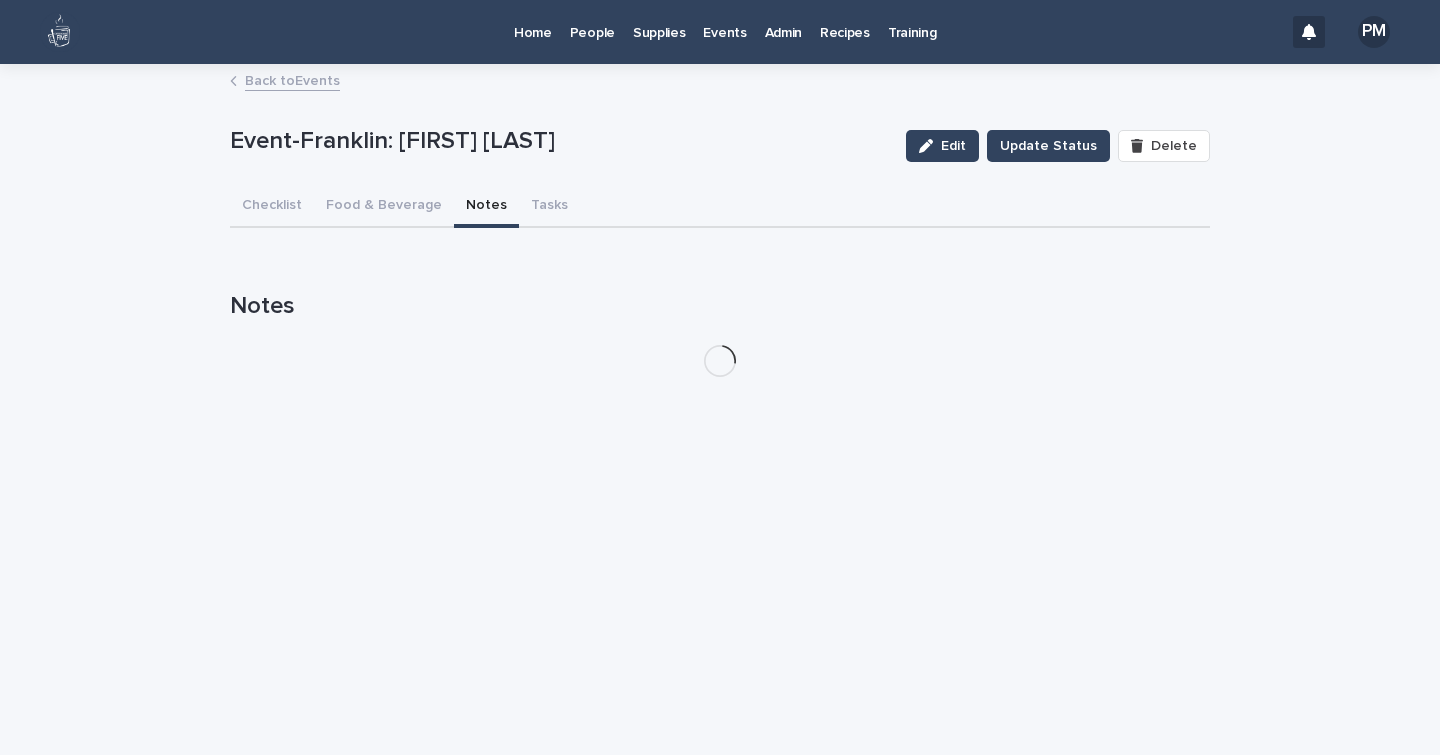 scroll, scrollTop: 0, scrollLeft: 0, axis: both 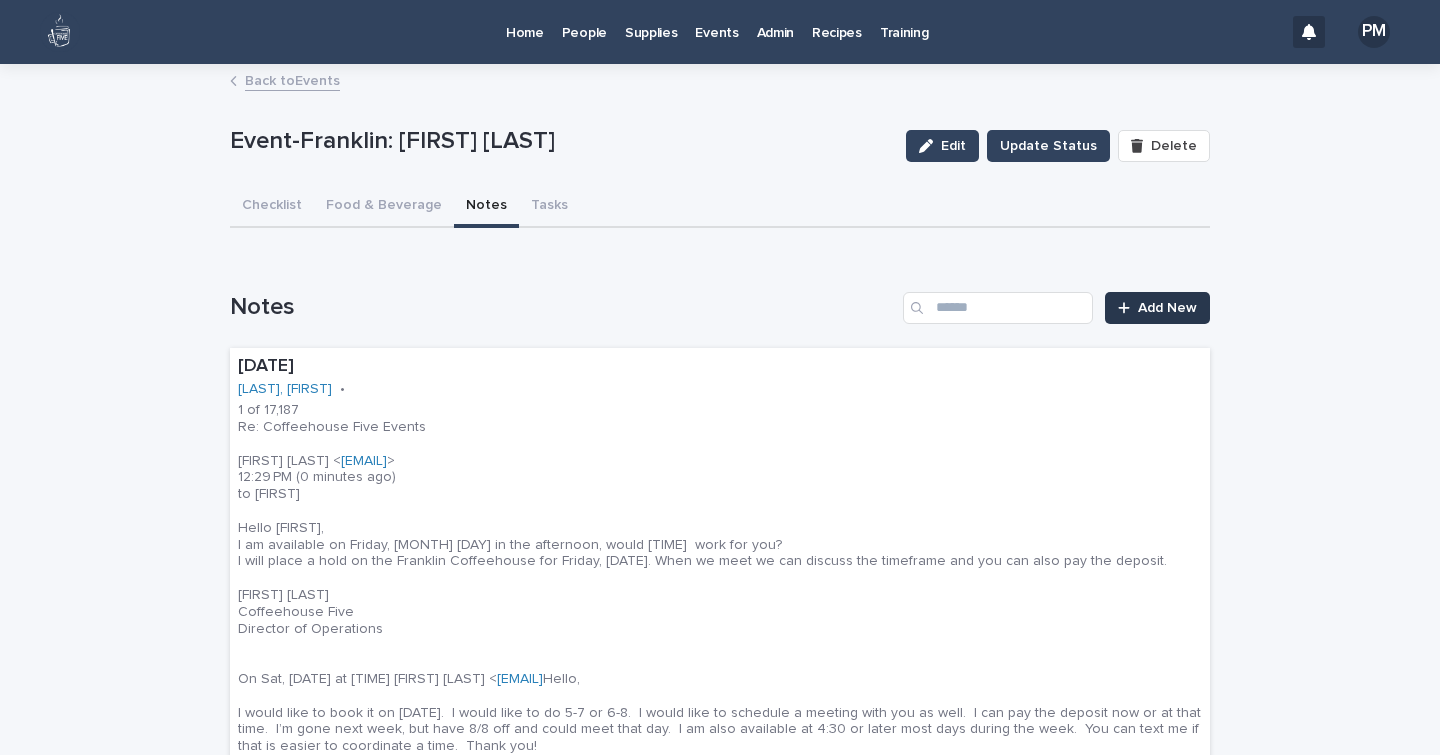 click on "Add New" at bounding box center [1167, 308] 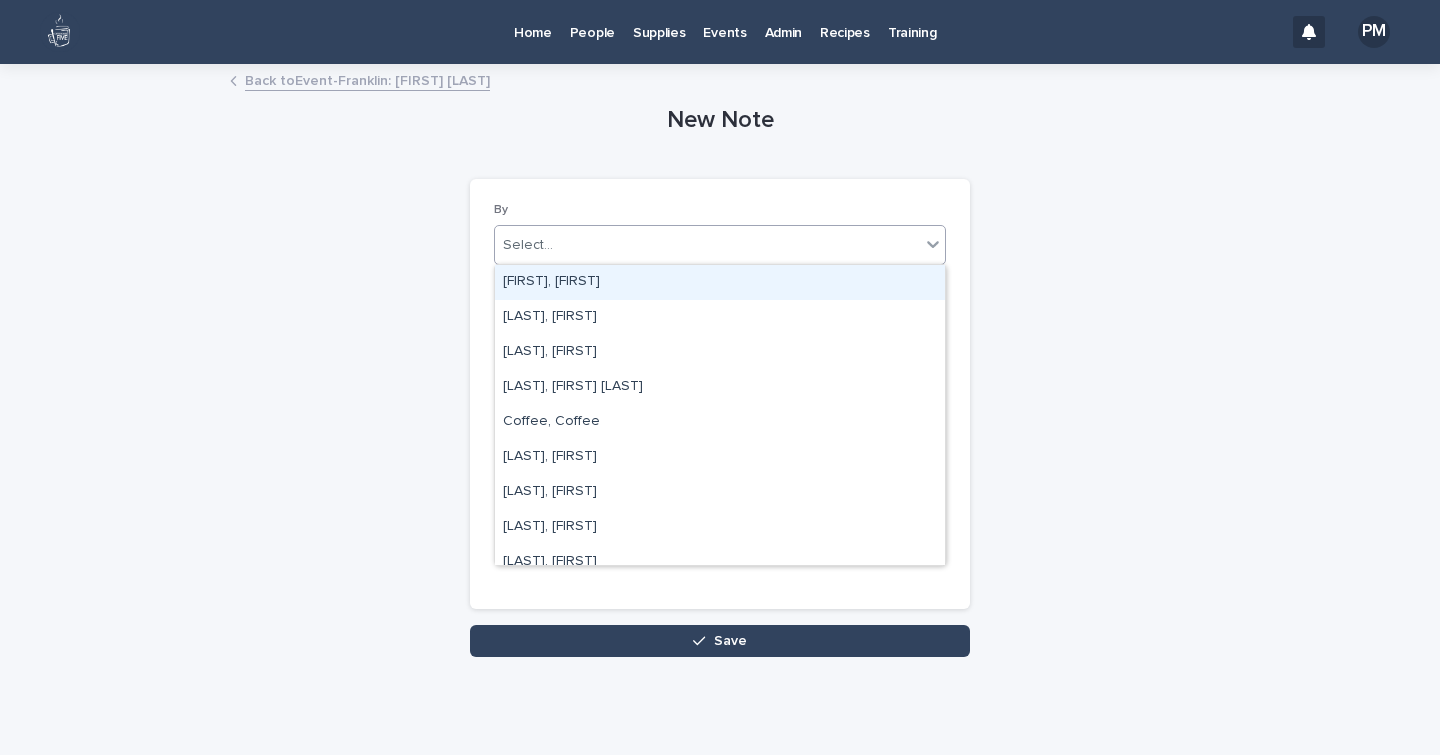 click on "Select..." at bounding box center [707, 245] 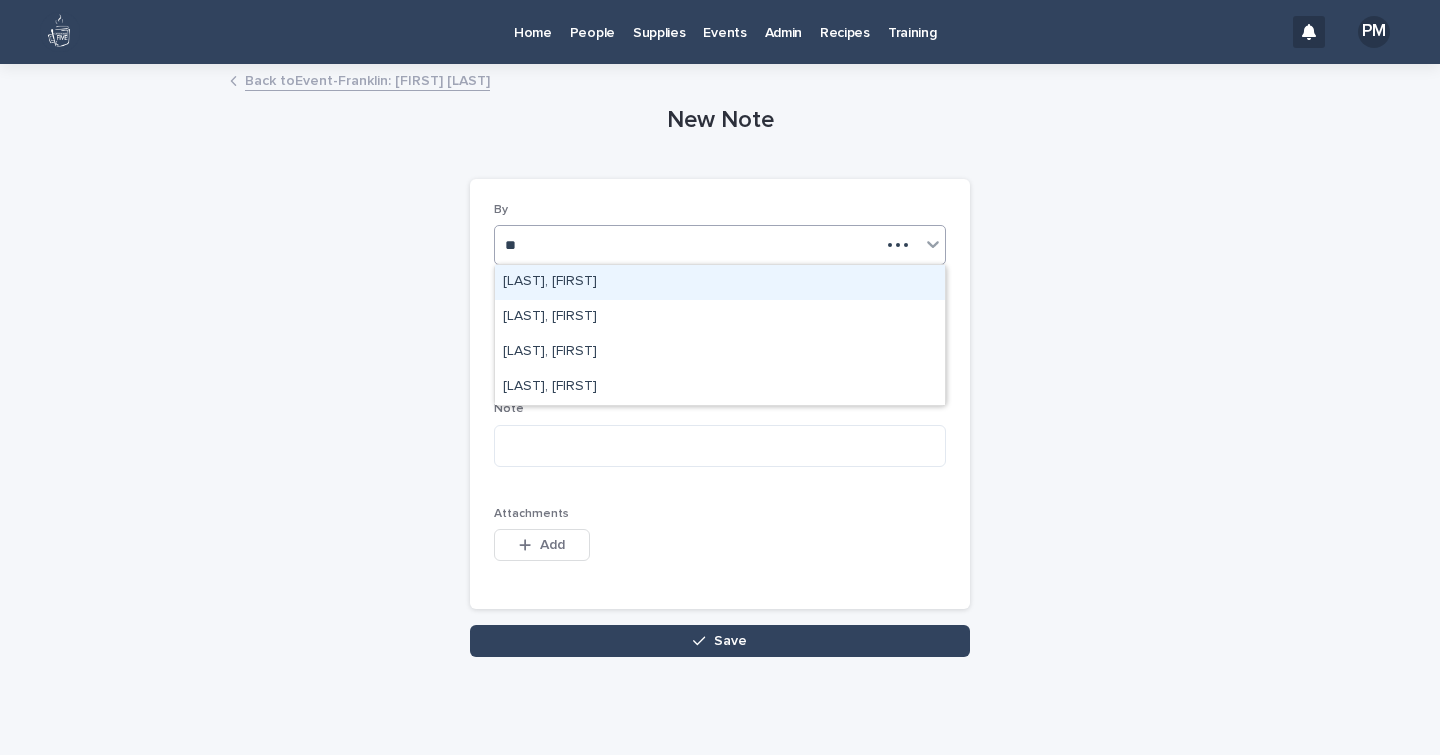 type on "***" 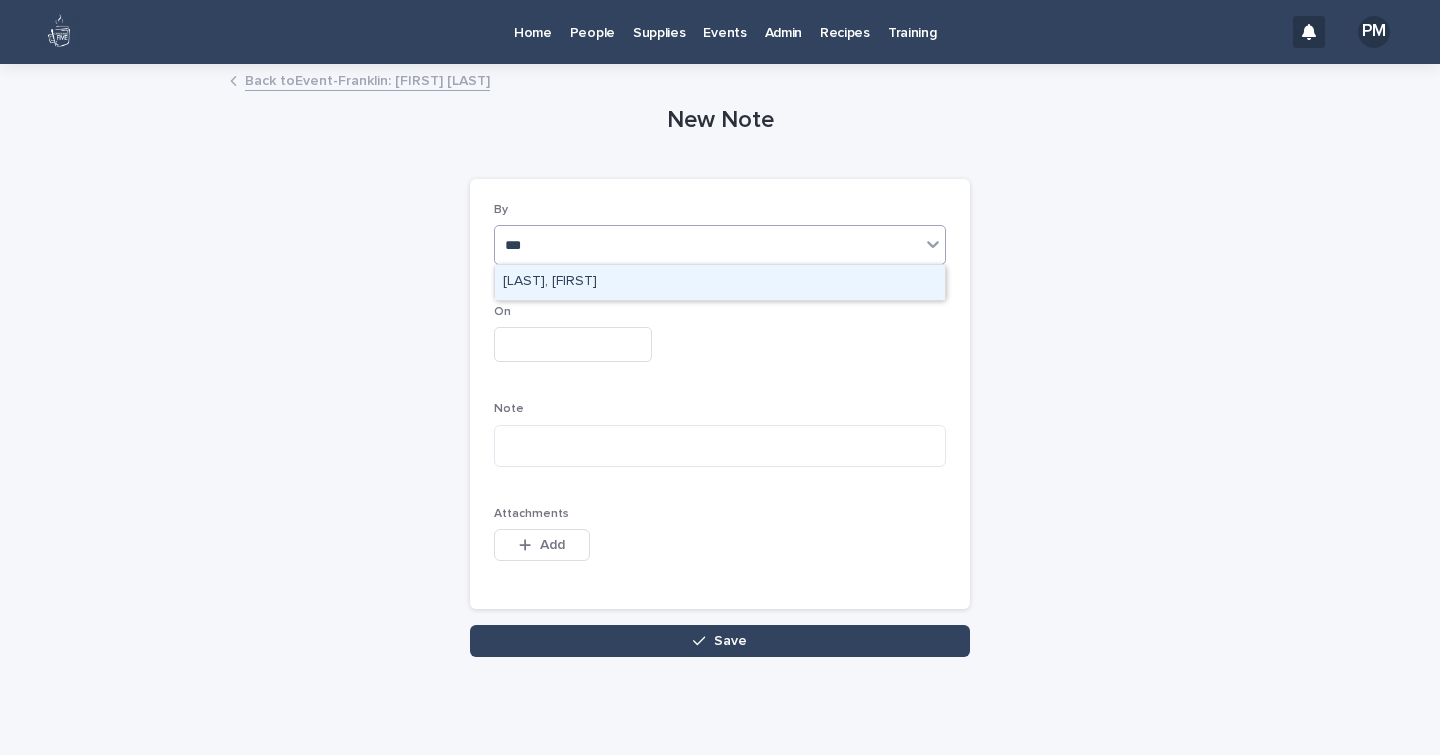 click on "[LAST], [FIRST]" at bounding box center (720, 282) 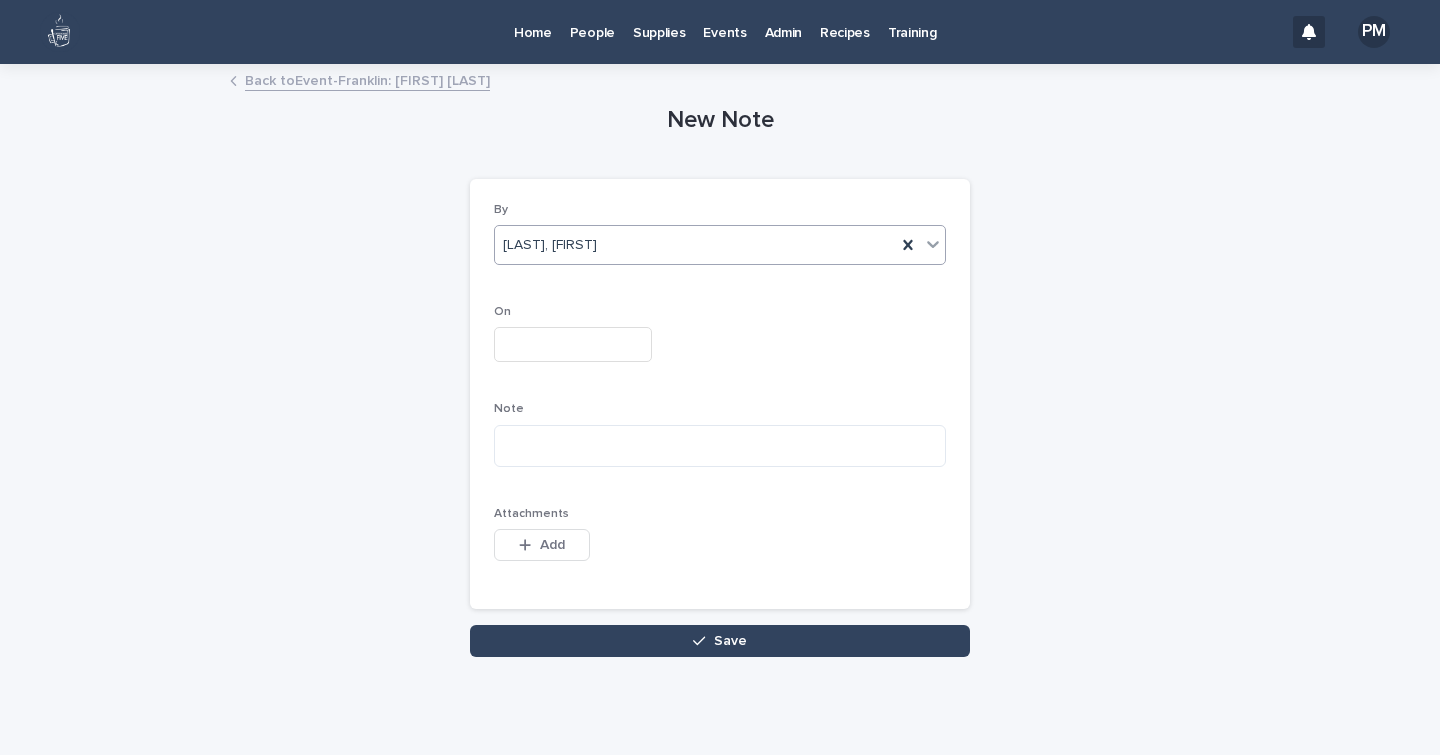click at bounding box center [573, 344] 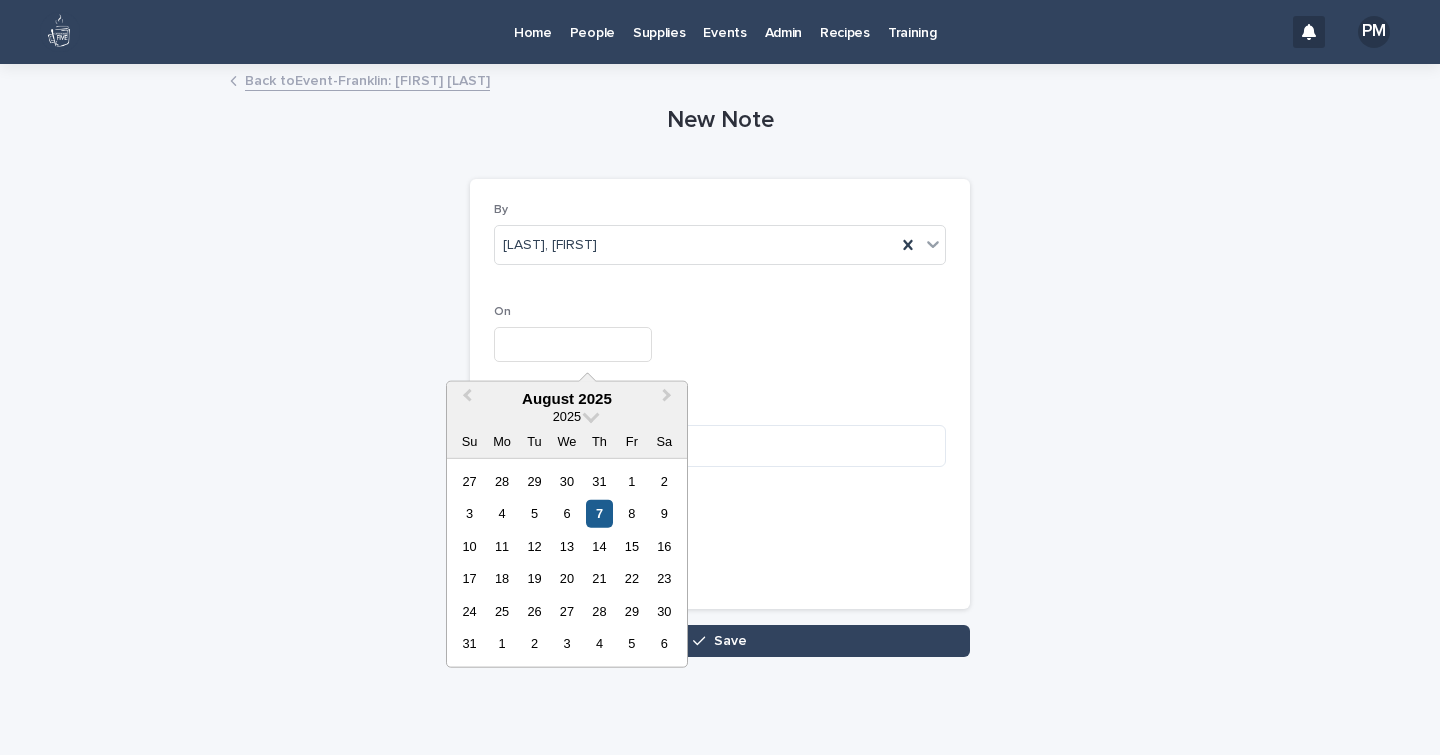 click on "7" at bounding box center [599, 513] 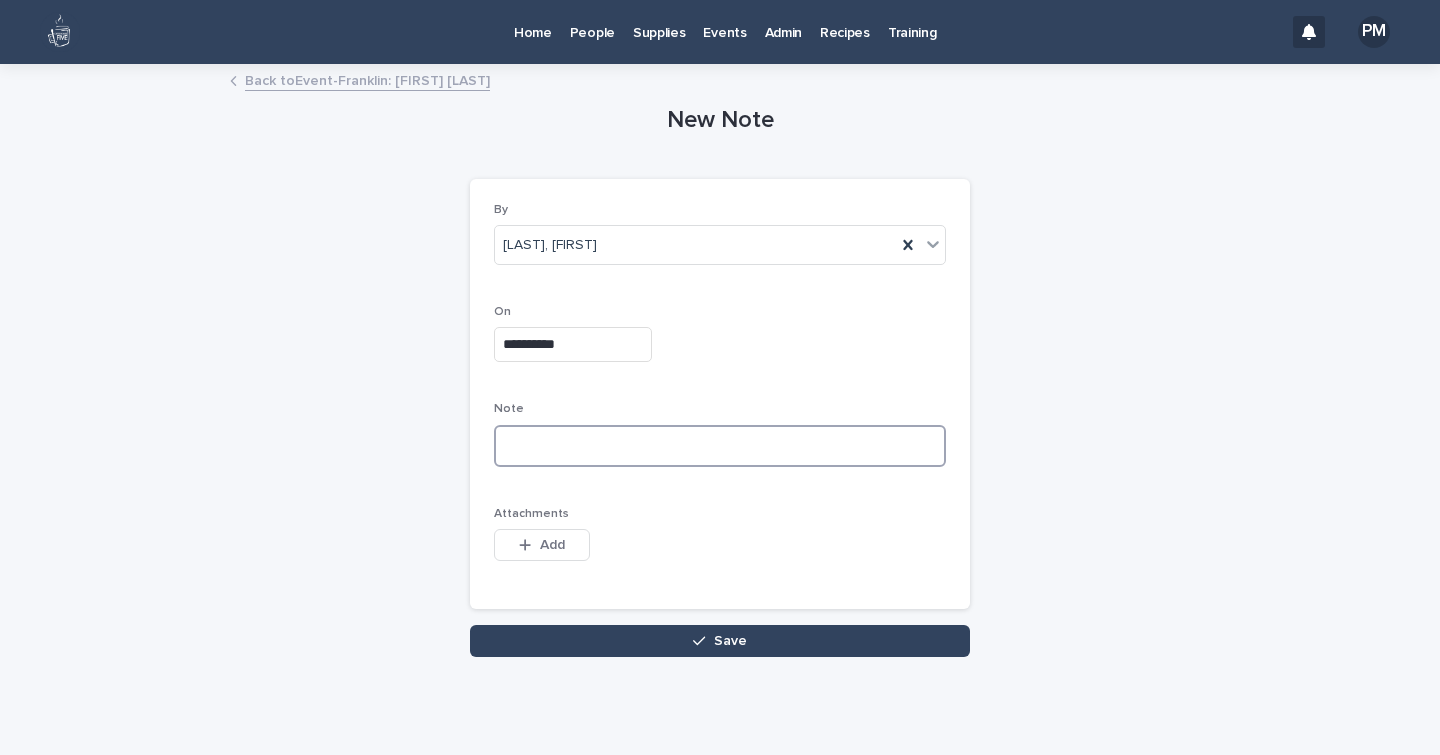 click at bounding box center (720, 446) 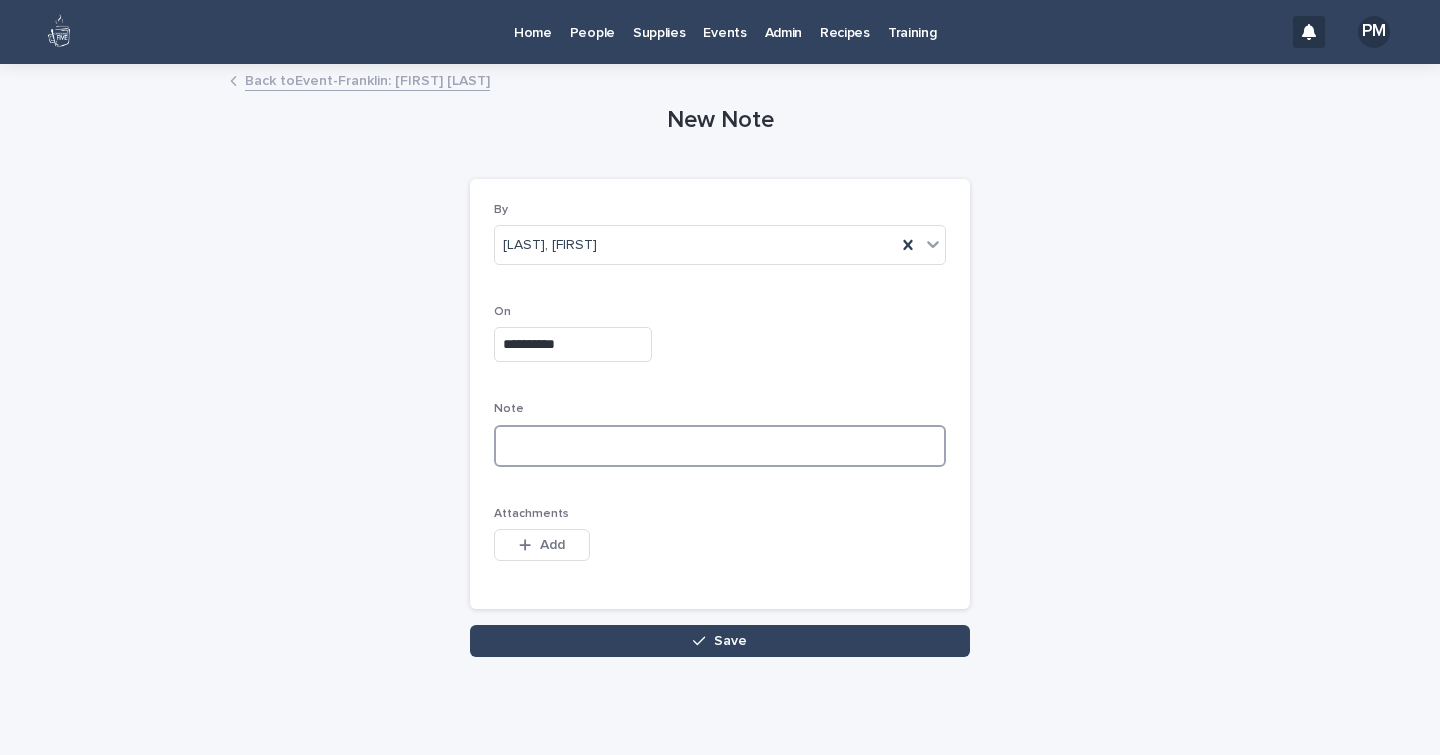 paste on "**********" 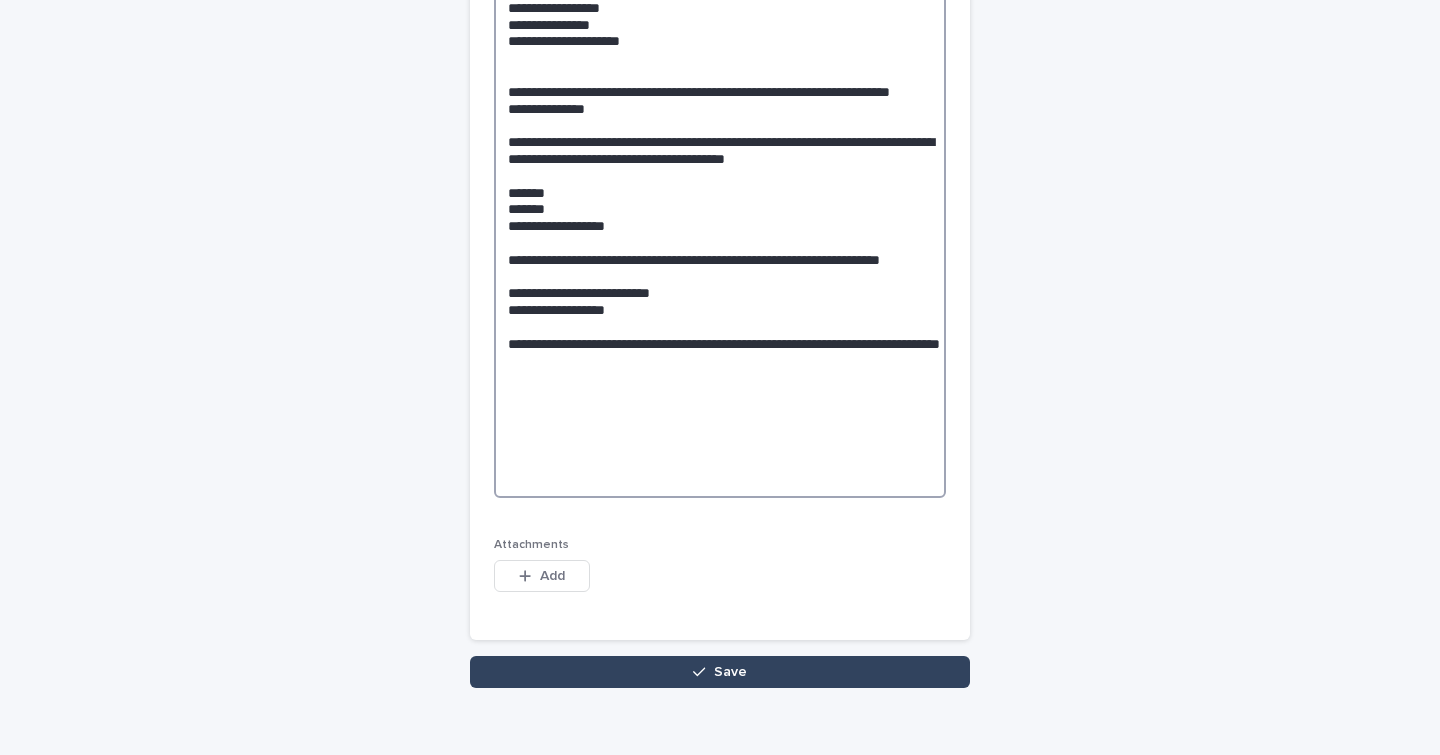 scroll, scrollTop: 592, scrollLeft: 0, axis: vertical 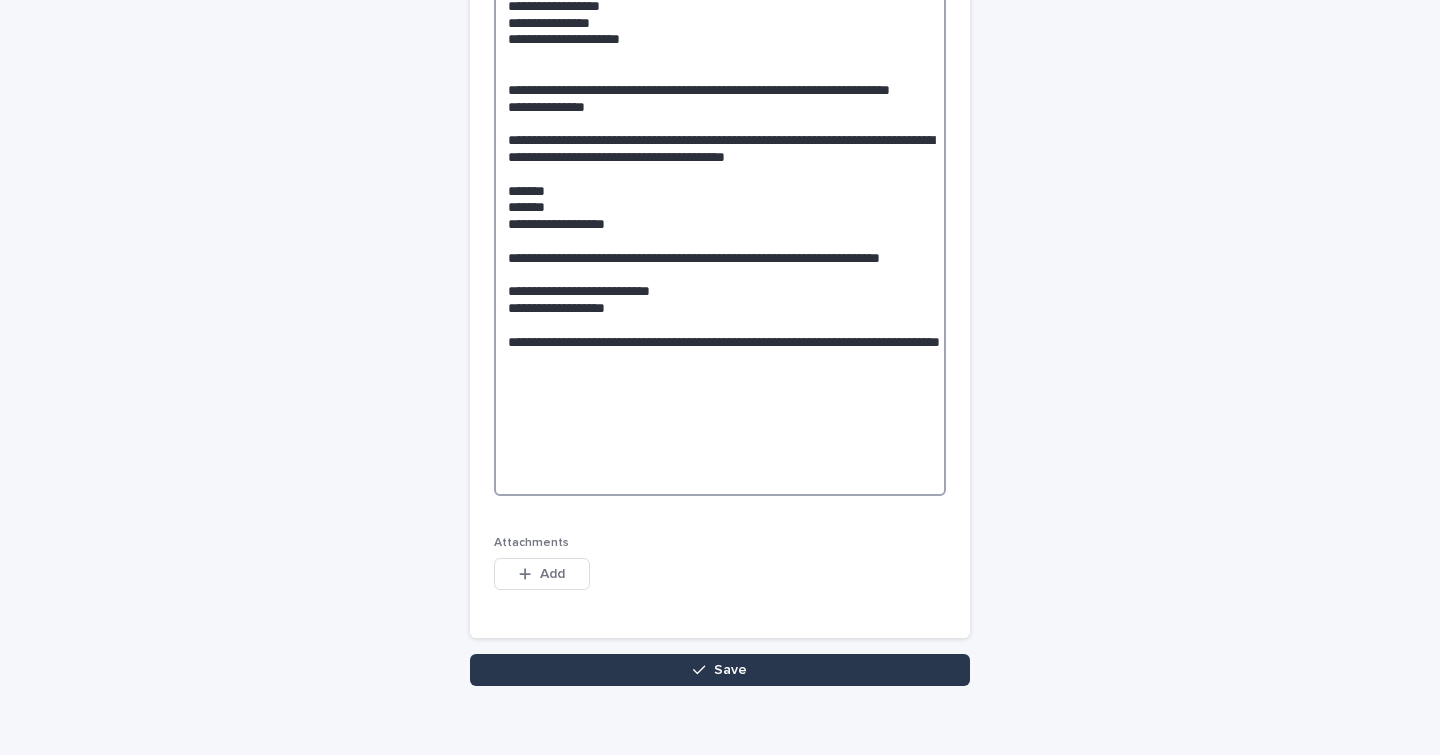 type on "**********" 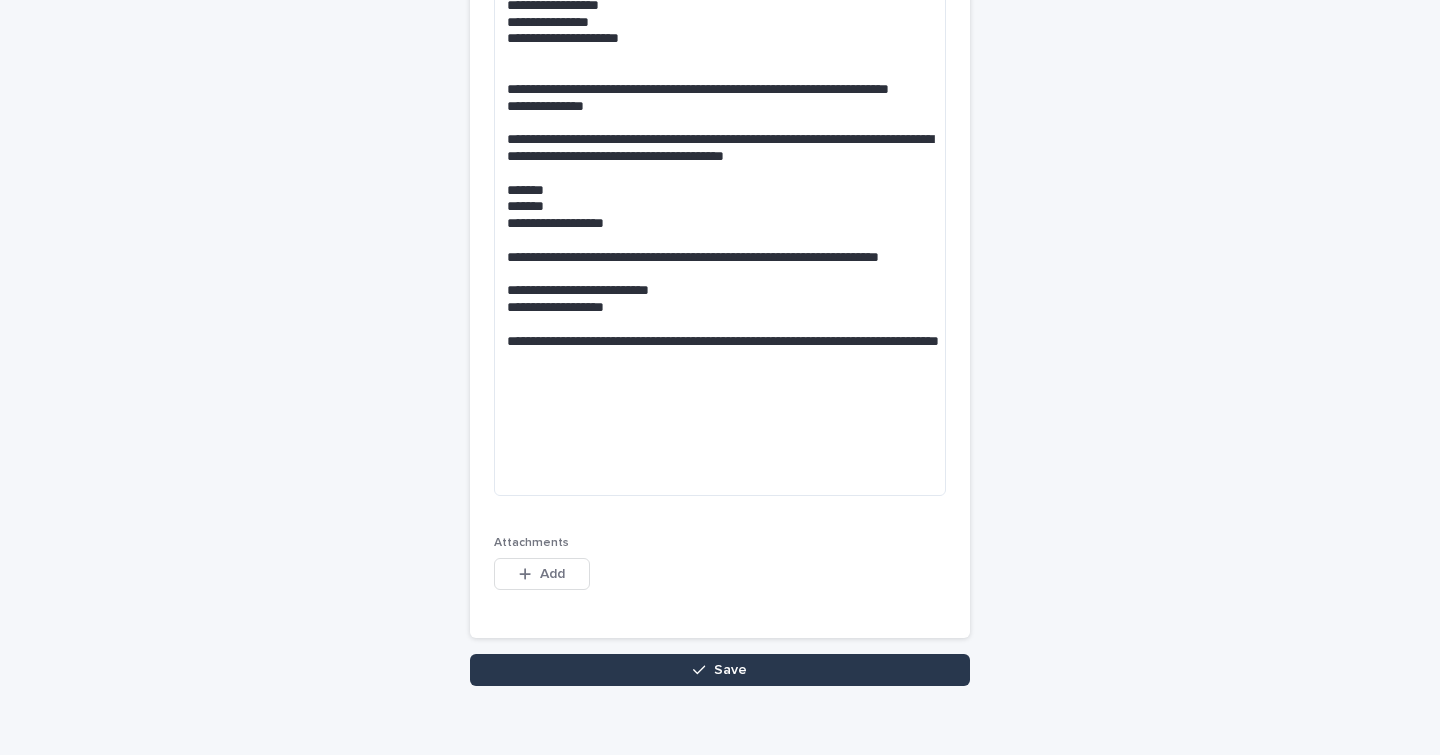 click on "Save" at bounding box center [720, 670] 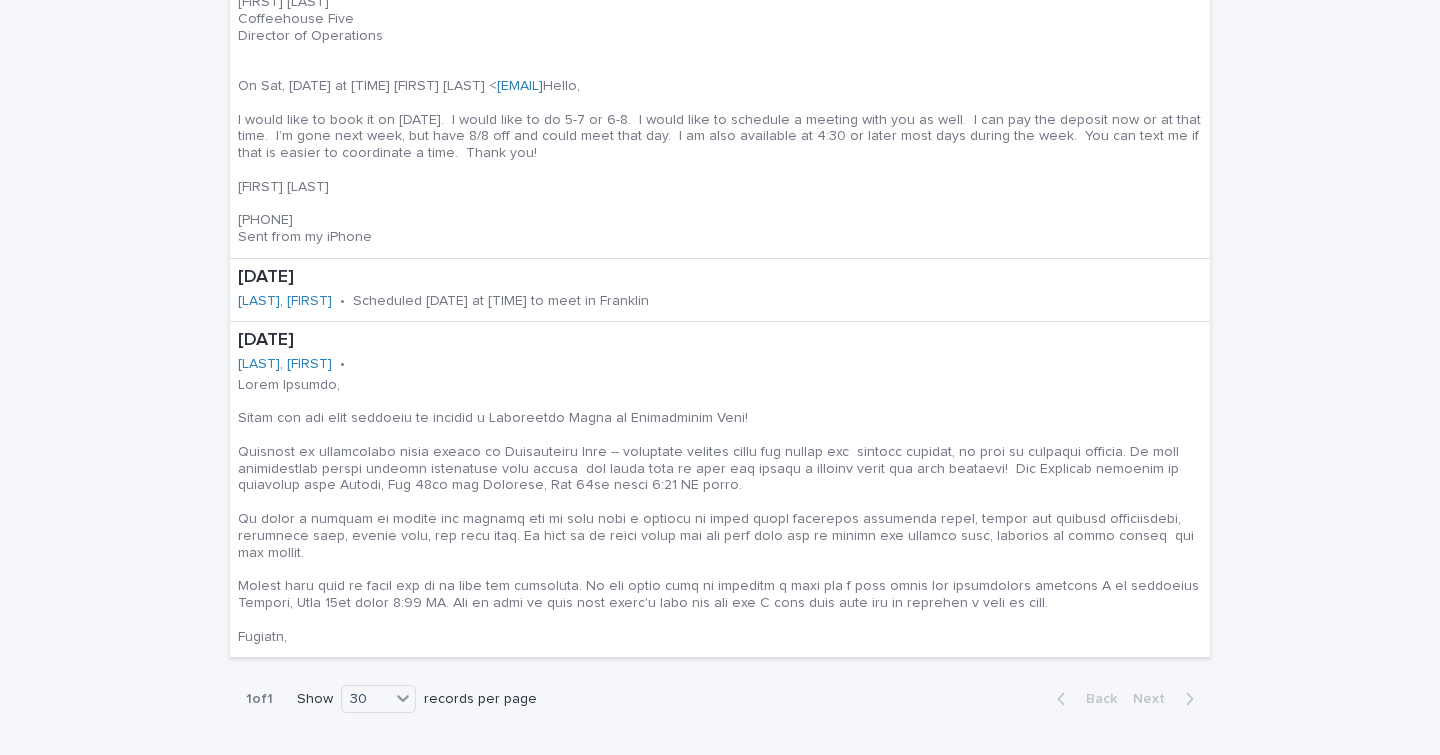 scroll, scrollTop: 0, scrollLeft: 0, axis: both 